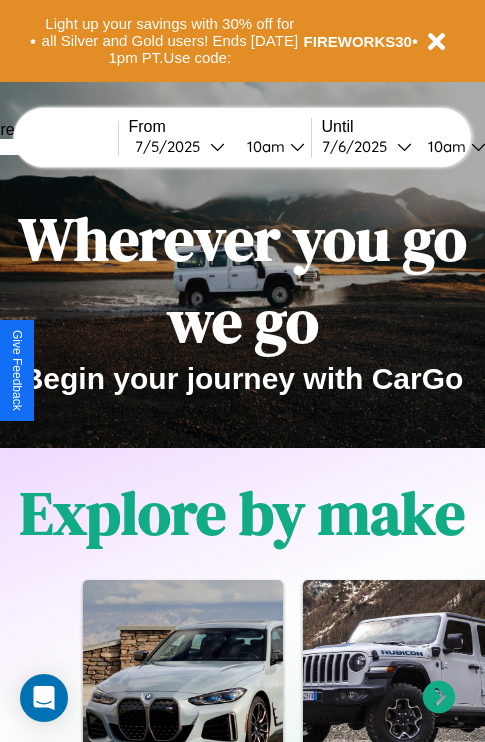 scroll, scrollTop: 0, scrollLeft: 0, axis: both 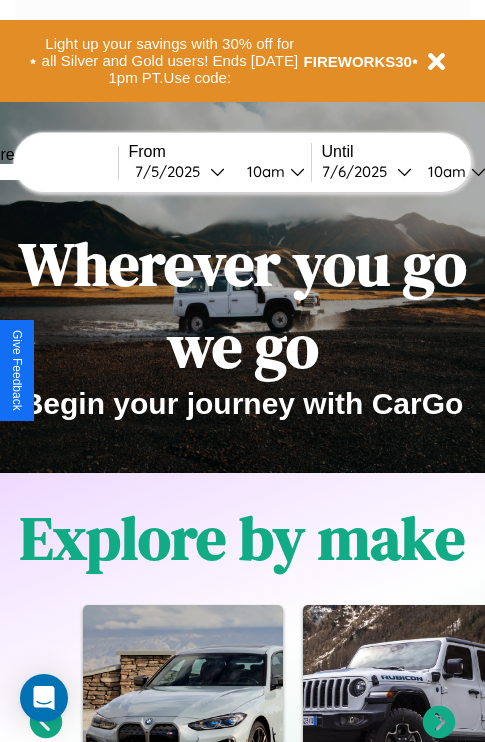 click at bounding box center [43, 172] 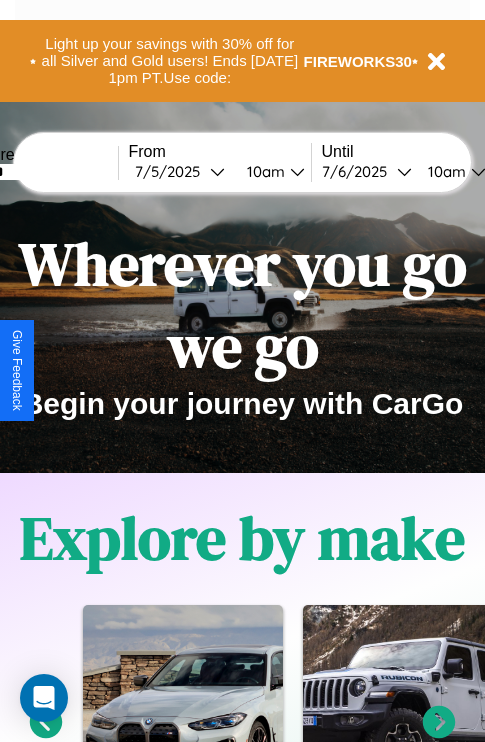 type on "******" 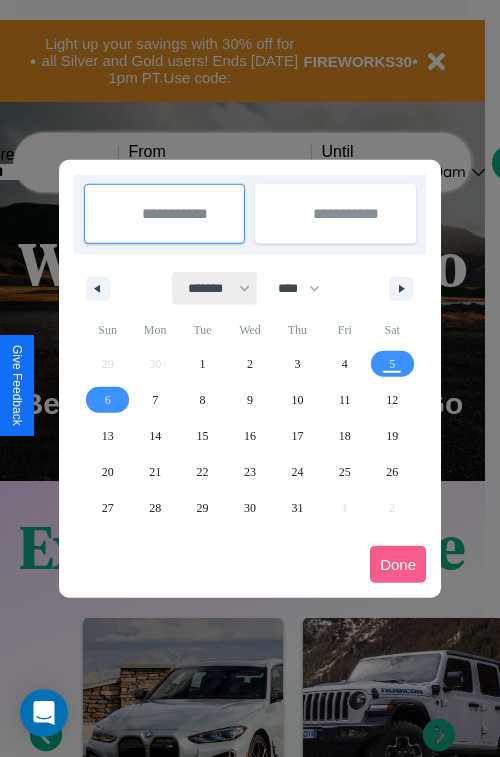 click on "******* ******** ***** ***** *** **** **** ****** ********* ******* ******** ********" at bounding box center [215, 288] 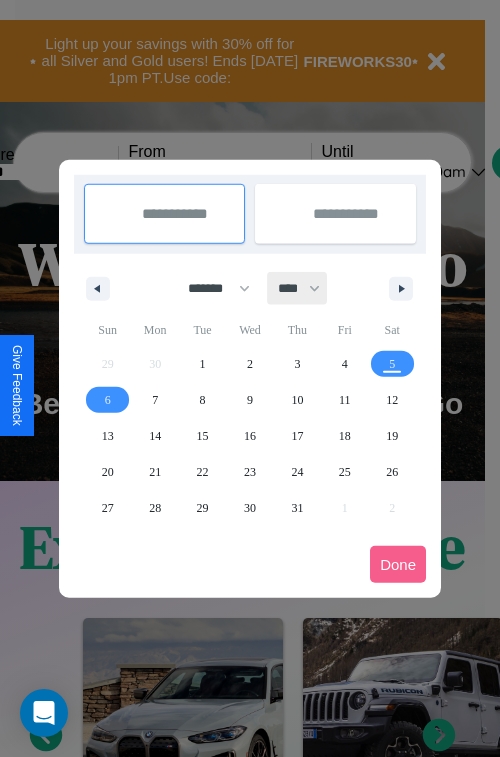 click on "**** **** **** **** **** **** **** **** **** **** **** **** **** **** **** **** **** **** **** **** **** **** **** **** **** **** **** **** **** **** **** **** **** **** **** **** **** **** **** **** **** **** **** **** **** **** **** **** **** **** **** **** **** **** **** **** **** **** **** **** **** **** **** **** **** **** **** **** **** **** **** **** **** **** **** **** **** **** **** **** **** **** **** **** **** **** **** **** **** **** **** **** **** **** **** **** **** **** **** **** **** **** **** **** **** **** **** **** **** **** **** **** **** **** **** **** **** **** **** **** ****" at bounding box center [298, 288] 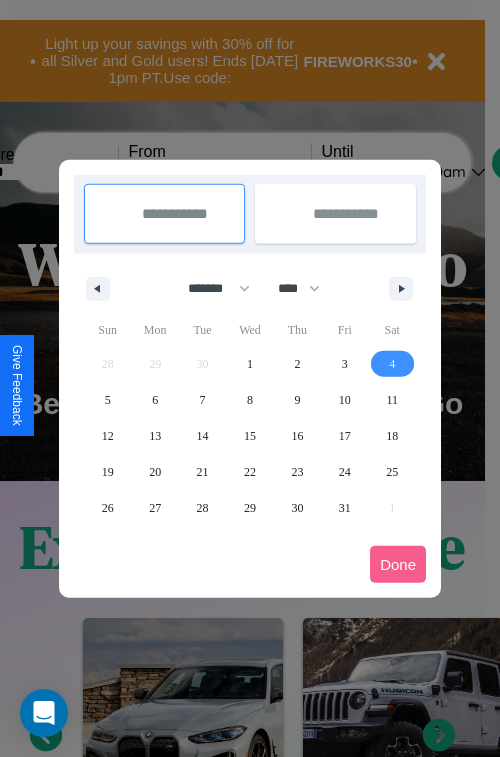click on "4" at bounding box center [392, 364] 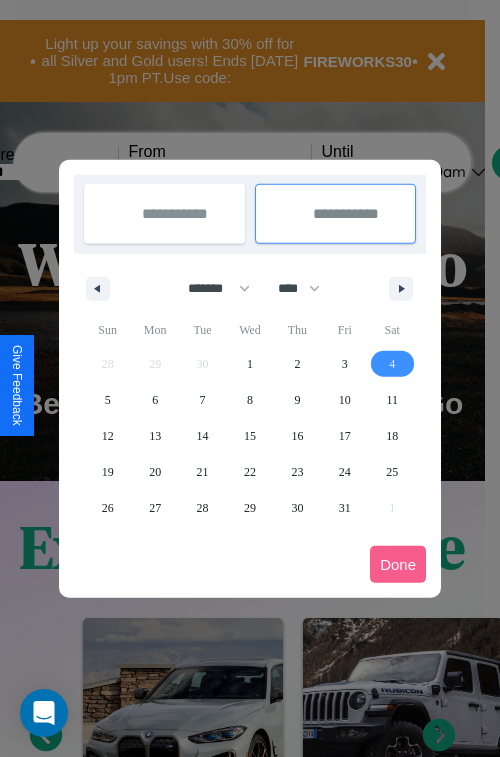 type on "**********" 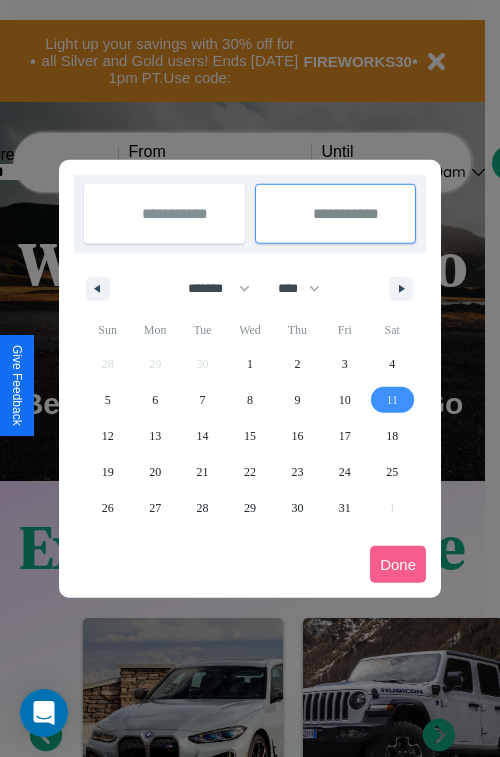 click on "11" at bounding box center [392, 400] 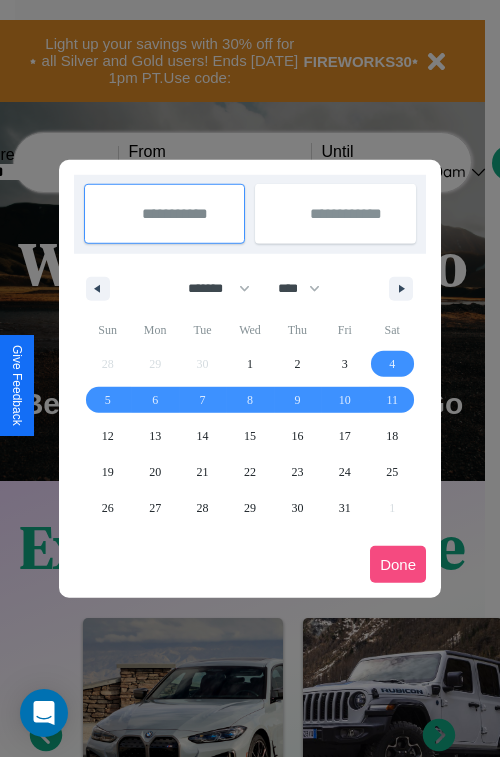 click on "Done" at bounding box center (398, 564) 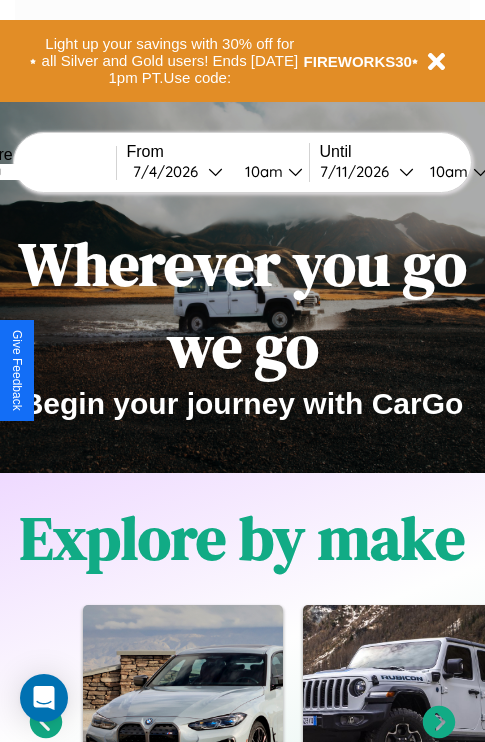 click on "10am" at bounding box center (261, 171) 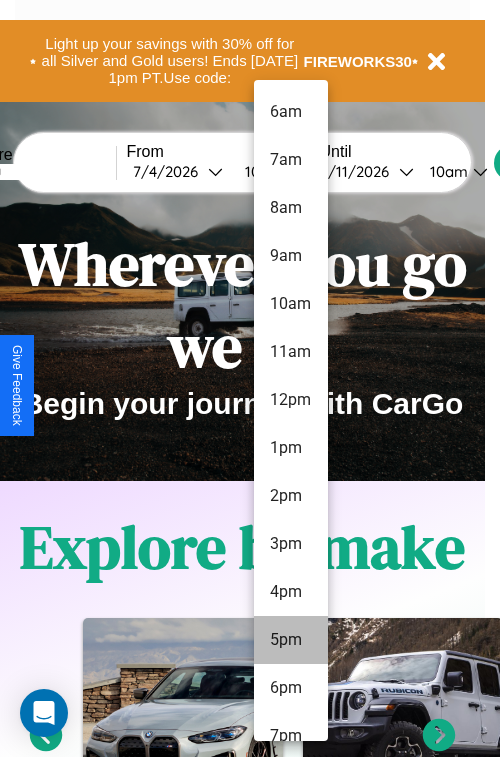 click on "5pm" at bounding box center (291, 640) 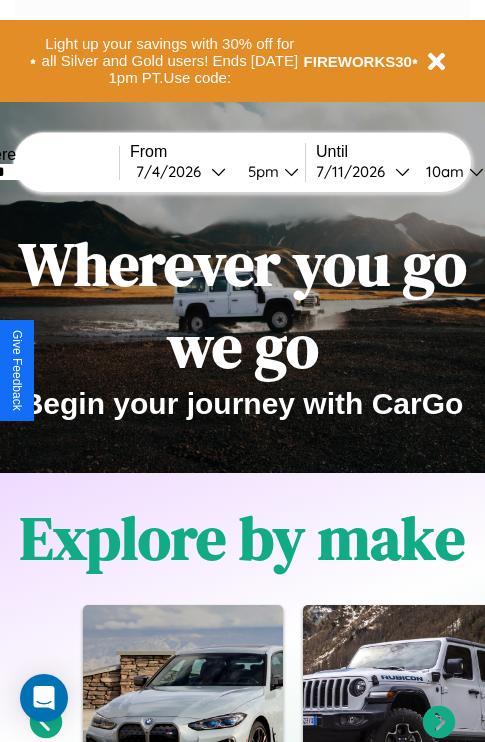 scroll, scrollTop: 0, scrollLeft: 66, axis: horizontal 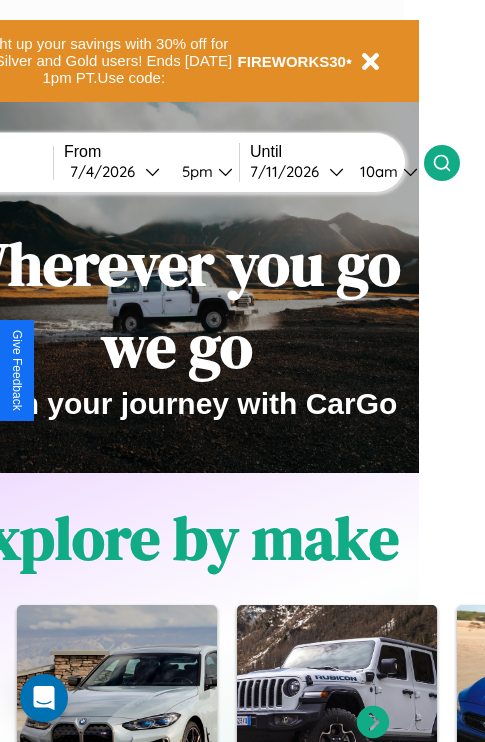 click 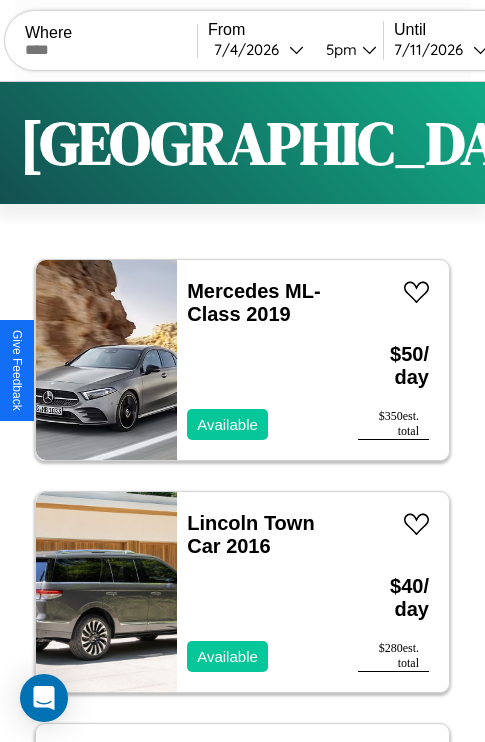 scroll, scrollTop: 95, scrollLeft: 0, axis: vertical 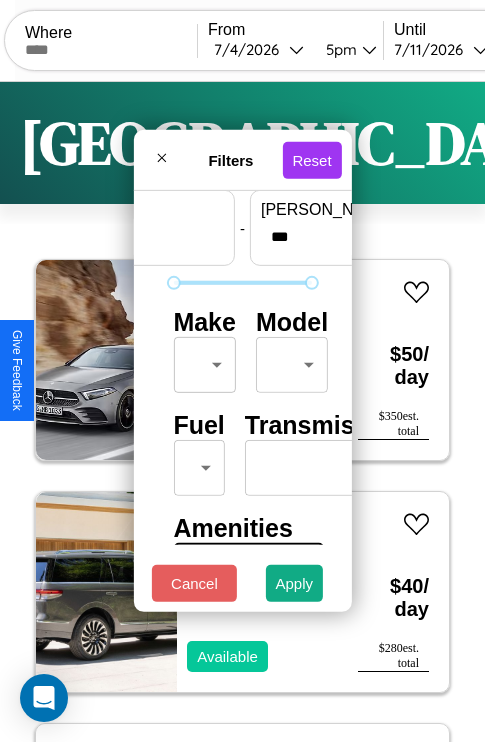 click on "CarGo Where From [DATE] 5pm Until [DATE] 10am Become a Host Login Sign Up Denver Filters 151  cars in this area These cars can be picked up in this city. Mercedes   ML-Class   2019 Available $ 50  / day $ 350  est. total Lincoln   Town Car   2016 Available $ 40  / day $ 280  est. total Chrysler   New Yorker   2024 Available $ 80  / day $ 560  est. total Mazda   Mazda2   2018 Available $ 140  / day $ 980  est. total Chrysler   EXECUTIVE   2019 Available $ 50  / day $ 350  est. total Hummer   H2   2021 Available $ 150  / day $ 1050  est. total Volvo   B10M   2024 Available $ 100  / day $ 700  est. total Nissan   Murano   2017 Available $ 170  / day $ 1190  est. total Aston [PERSON_NAME]   Virage   2020 Unavailable $ 180  / day $ 1260  est. total Maserati   Merak   2020 Available $ 140  / day $ 980  est. total Mercedes   E-Class   2014 Available $ 180  / day $ 1260  est. total Tesla   Model S   2019 Available $ 90  / day $ 630  est. total Hummer   H3T   2016 Available $ 100  / day $ 700  est. total Jaguar" at bounding box center [242, 412] 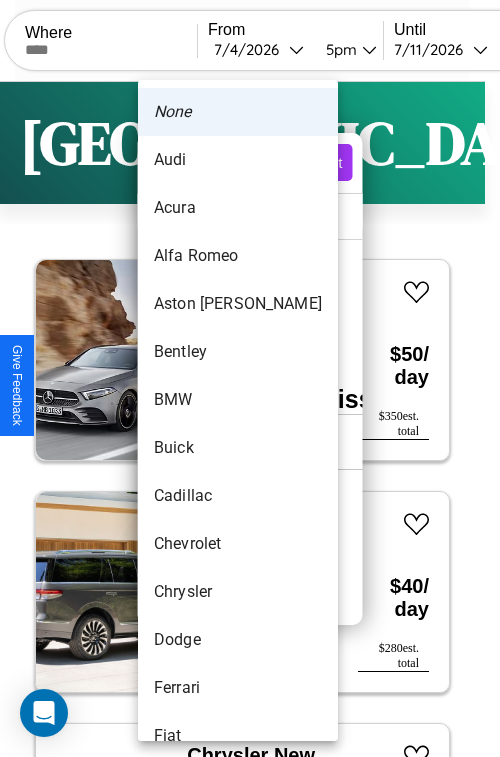 click on "Acura" at bounding box center [238, 208] 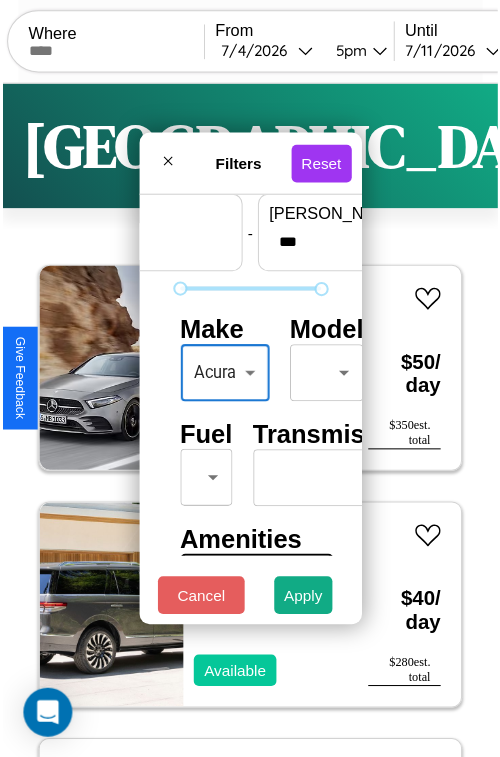 scroll, scrollTop: 162, scrollLeft: 63, axis: both 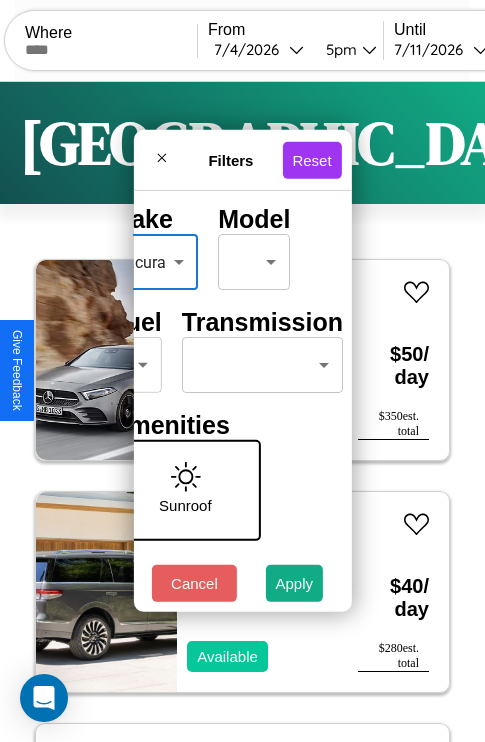 click on "CarGo Where From [DATE] 5pm Until [DATE] 10am Become a Host Login Sign Up Denver Filters 151  cars in this area These cars can be picked up in this city. Mercedes   ML-Class   2019 Available $ 50  / day $ 350  est. total Lincoln   Town Car   2016 Available $ 40  / day $ 280  est. total Chrysler   New Yorker   2024 Available $ 80  / day $ 560  est. total Mazda   Mazda2   2018 Available $ 140  / day $ 980  est. total Chrysler   EXECUTIVE   2019 Available $ 50  / day $ 350  est. total Hummer   H2   2021 Available $ 150  / day $ 1050  est. total Volvo   B10M   2024 Available $ 100  / day $ 700  est. total Nissan   Murano   2017 Available $ 170  / day $ 1190  est. total Aston [PERSON_NAME]   Virage   2020 Unavailable $ 180  / day $ 1260  est. total Maserati   Merak   2020 Available $ 140  / day $ 980  est. total Mercedes   E-Class   2014 Available $ 180  / day $ 1260  est. total Tesla   Model S   2019 Available $ 90  / day $ 630  est. total Hummer   H3T   2016 Available $ 100  / day $ 700  est. total Jaguar" at bounding box center [242, 412] 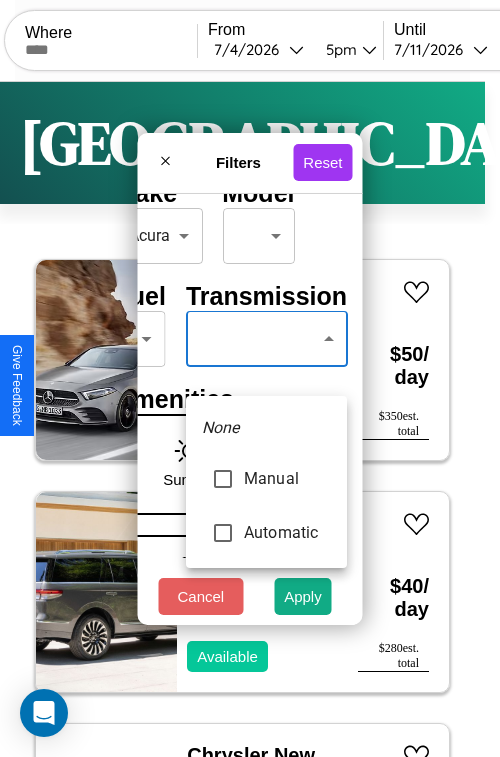 type on "*********" 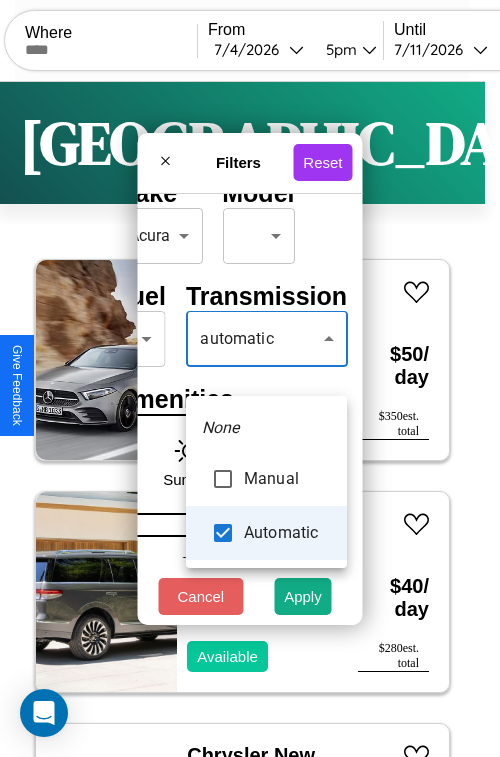 click at bounding box center [250, 378] 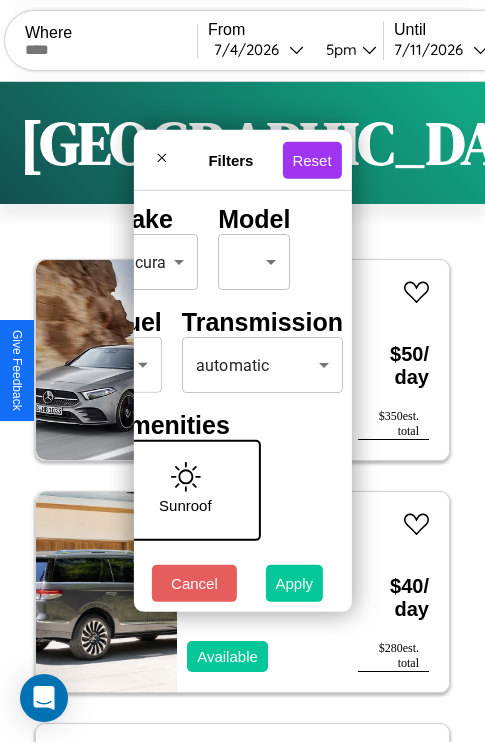 click on "Apply" at bounding box center [295, 583] 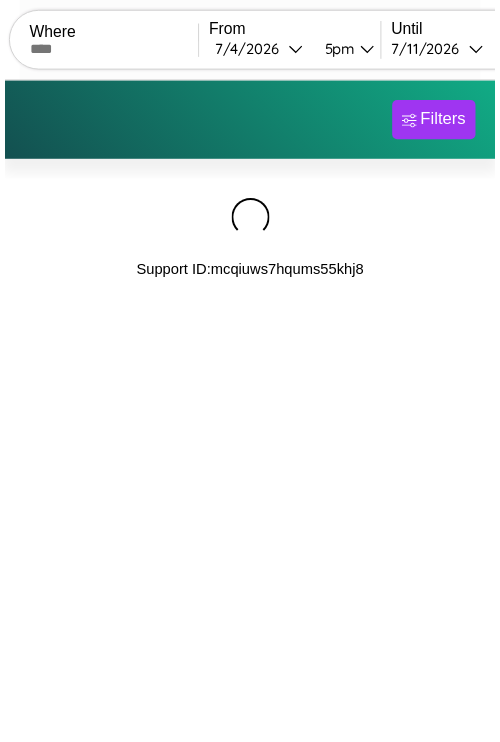 scroll, scrollTop: 0, scrollLeft: 0, axis: both 